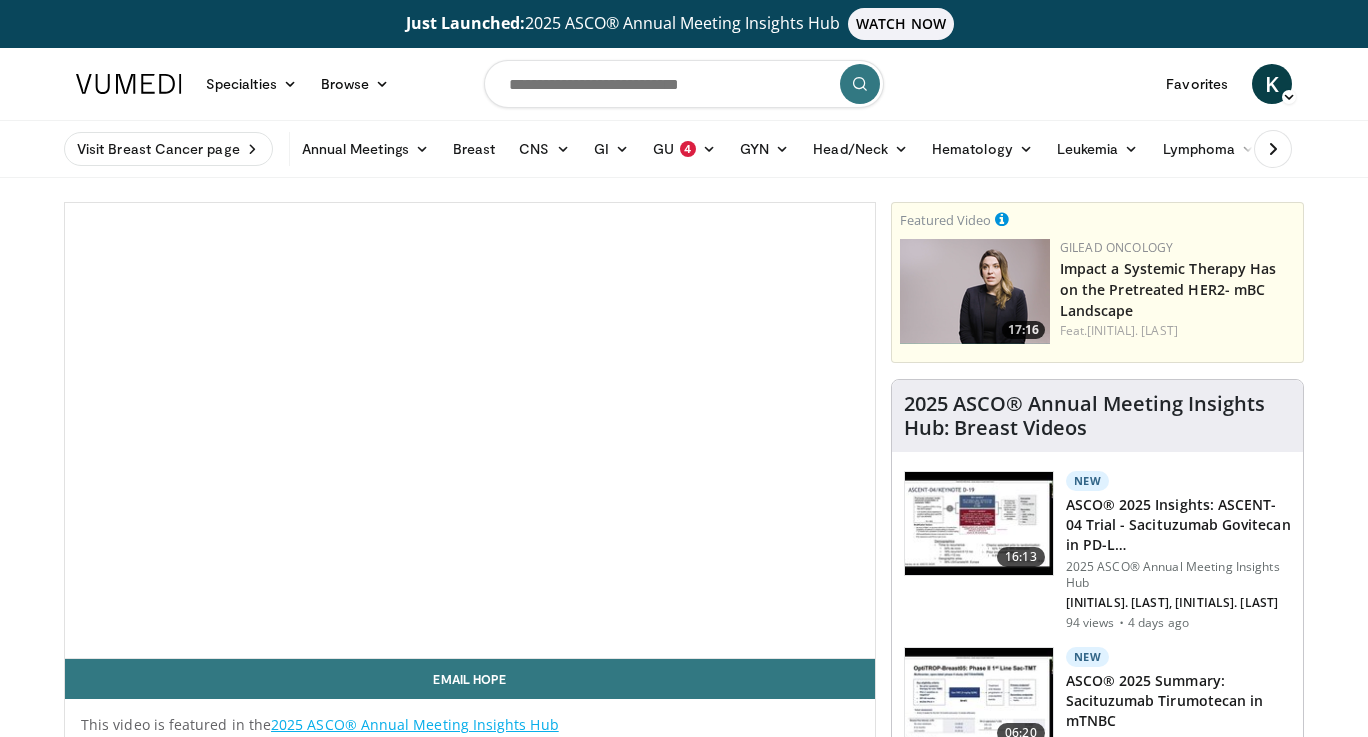 scroll, scrollTop: 0, scrollLeft: 0, axis: both 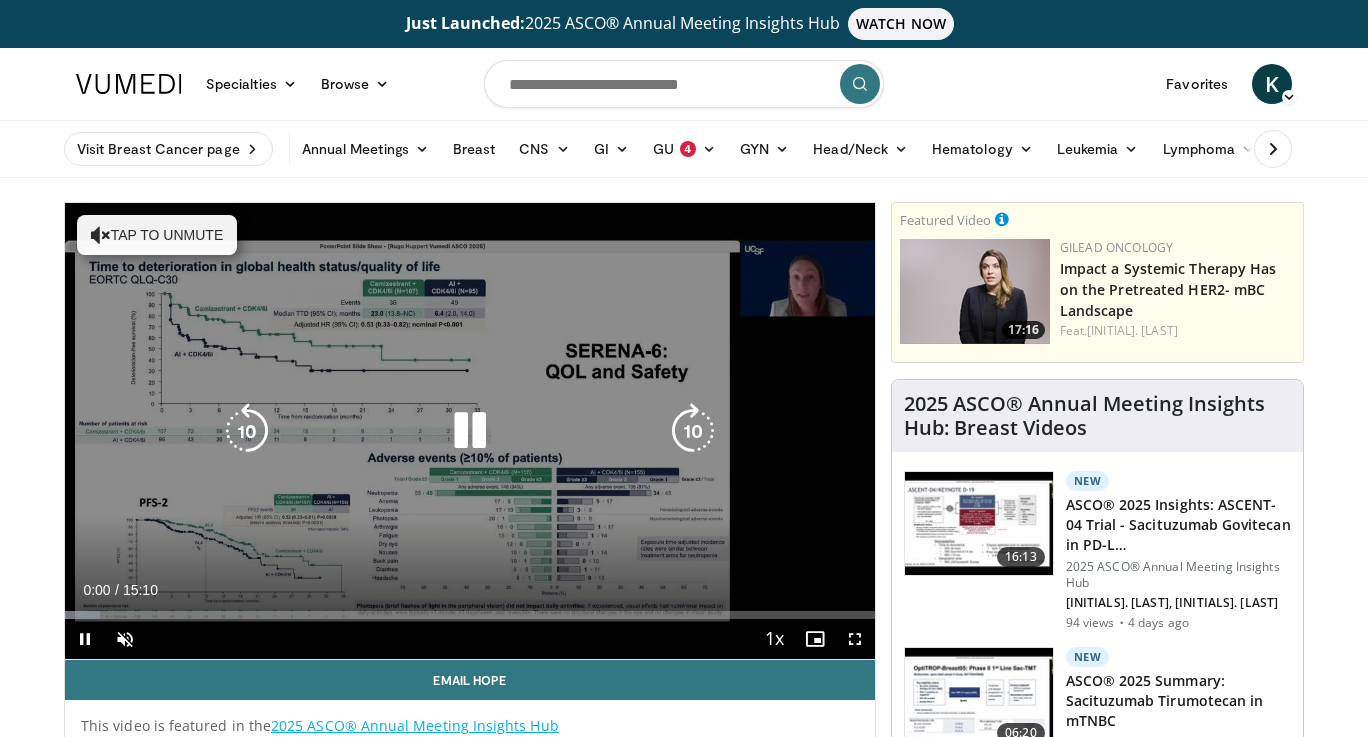 click on "Tap to unmute" at bounding box center (157, 235) 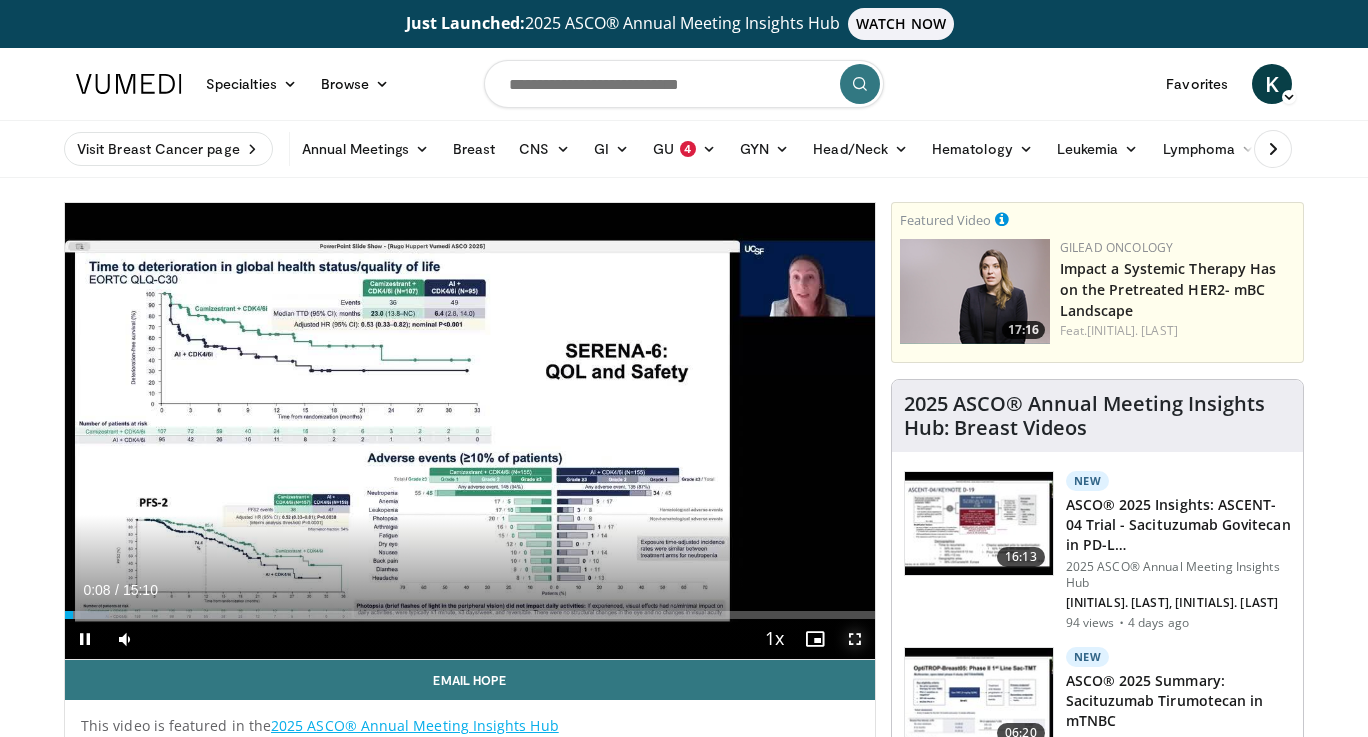 click at bounding box center (855, 639) 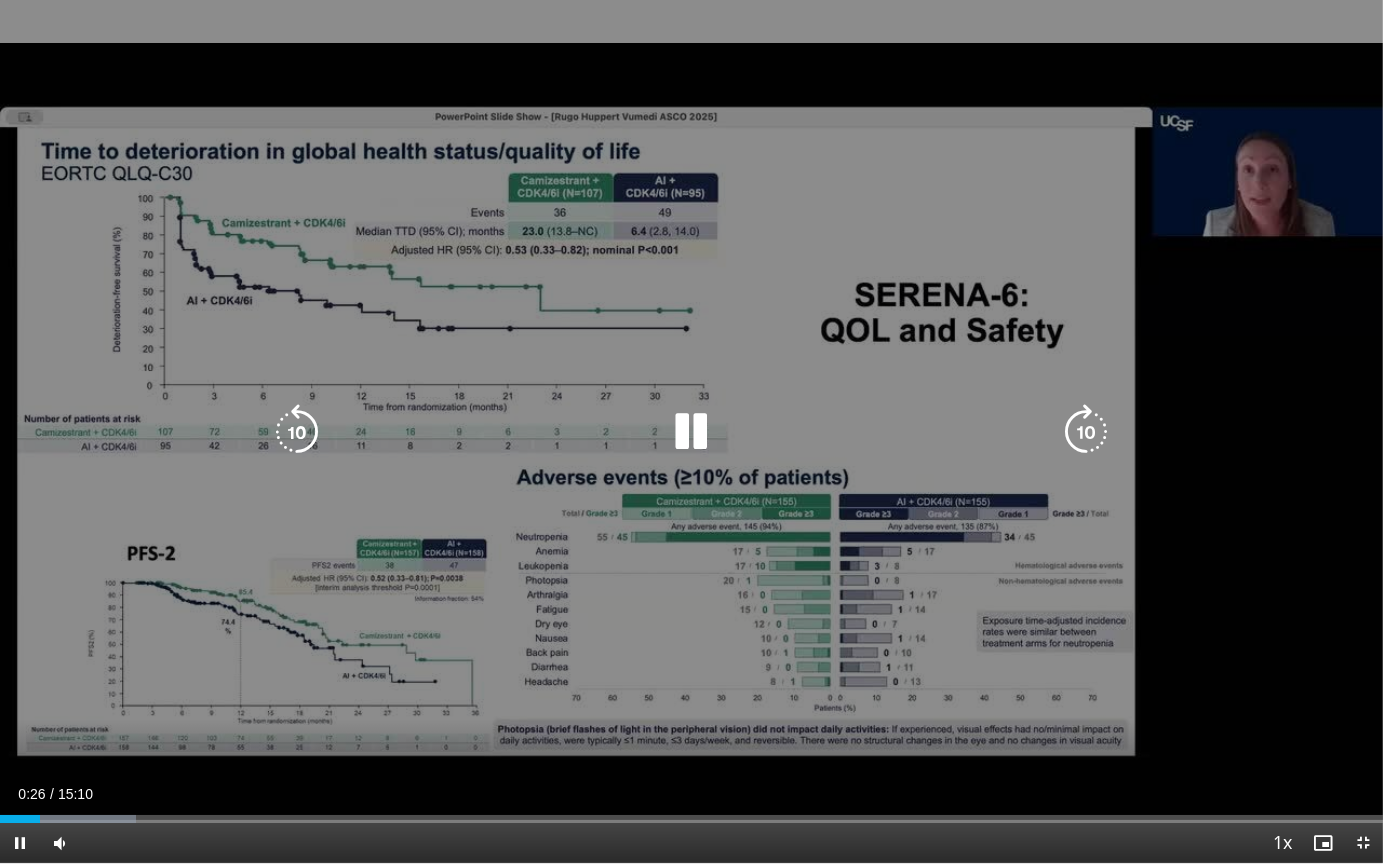 click at bounding box center (691, 432) 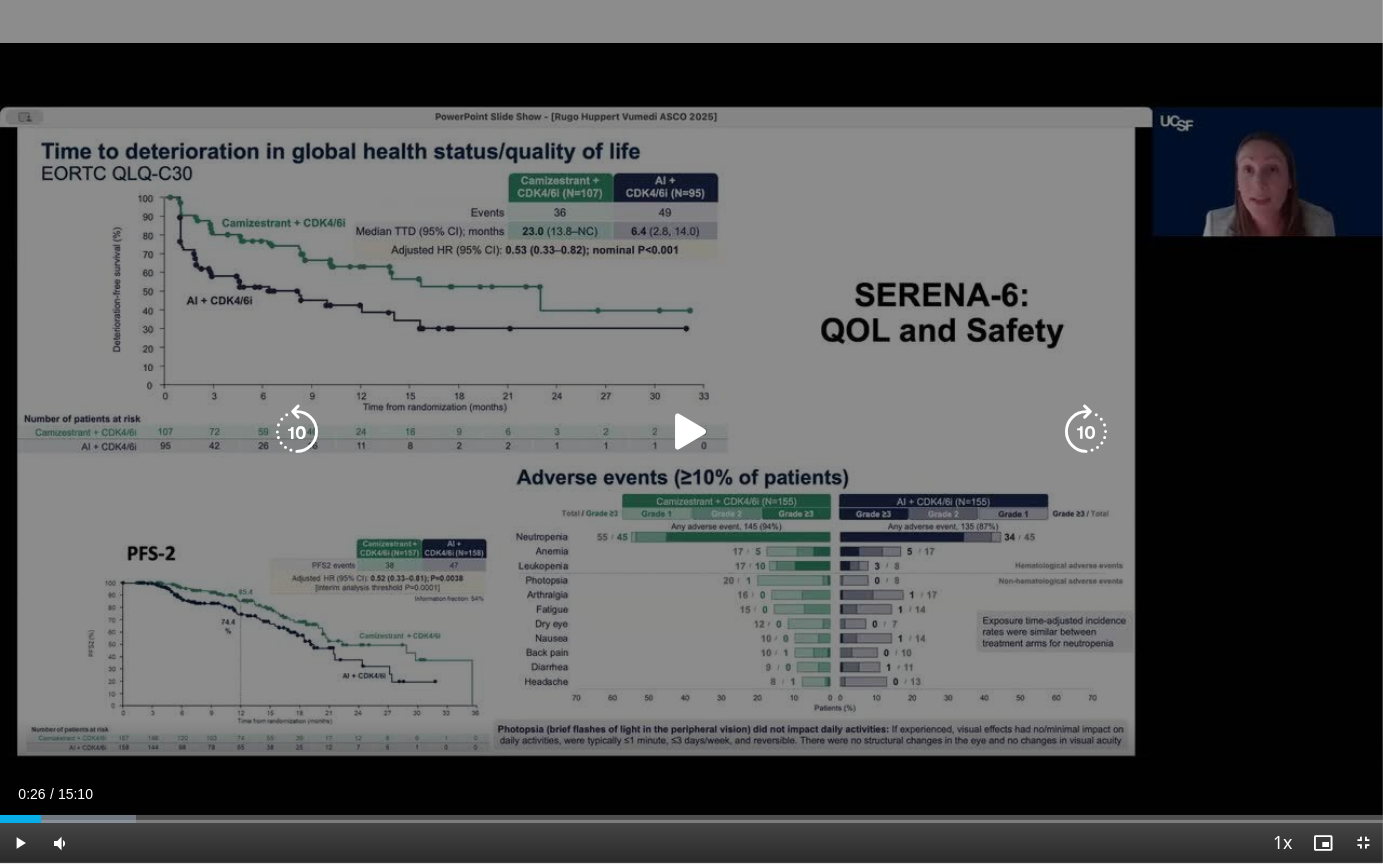 click at bounding box center (691, 432) 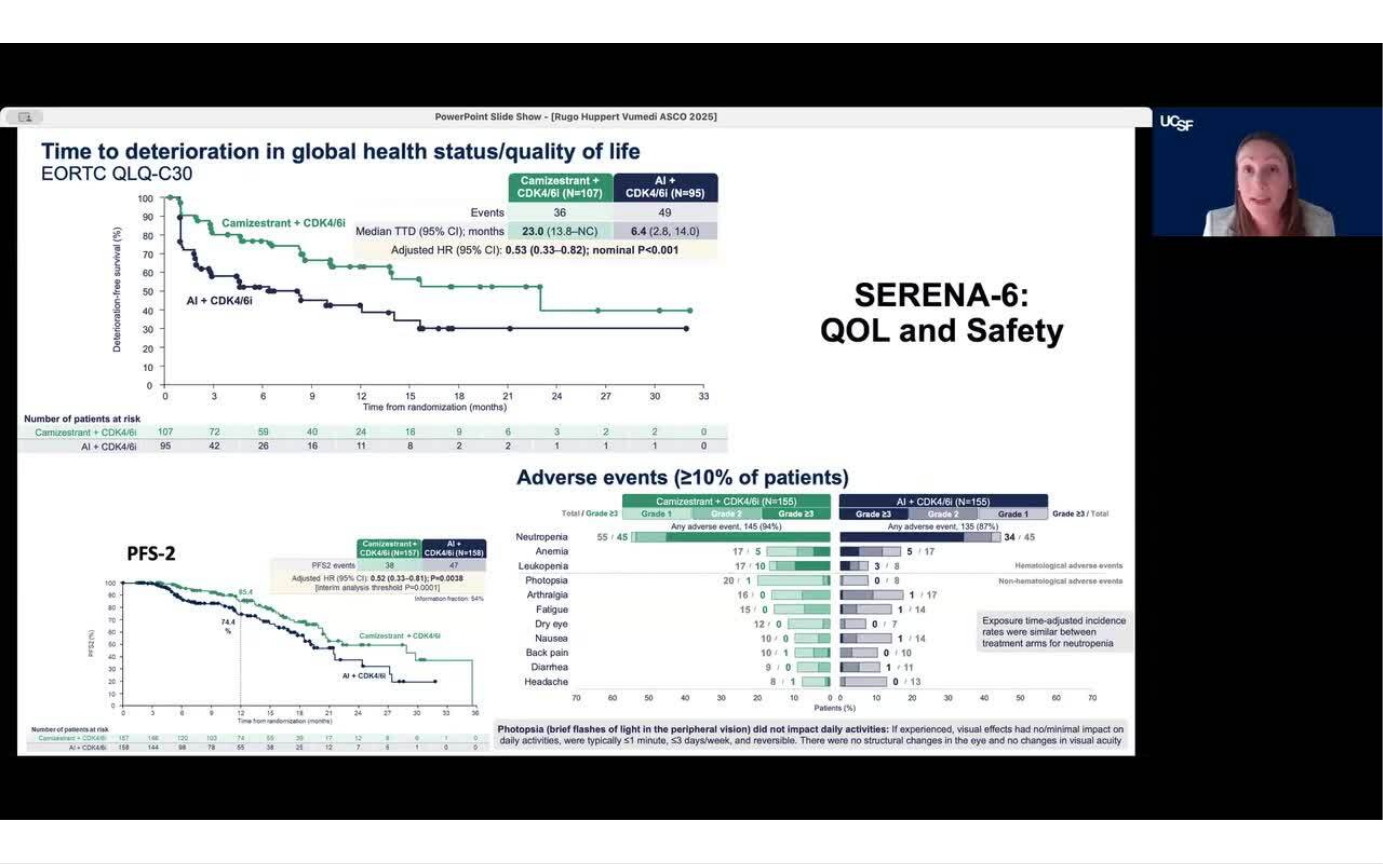 click on "10 seconds
Tap to unmute" at bounding box center [691, 431] 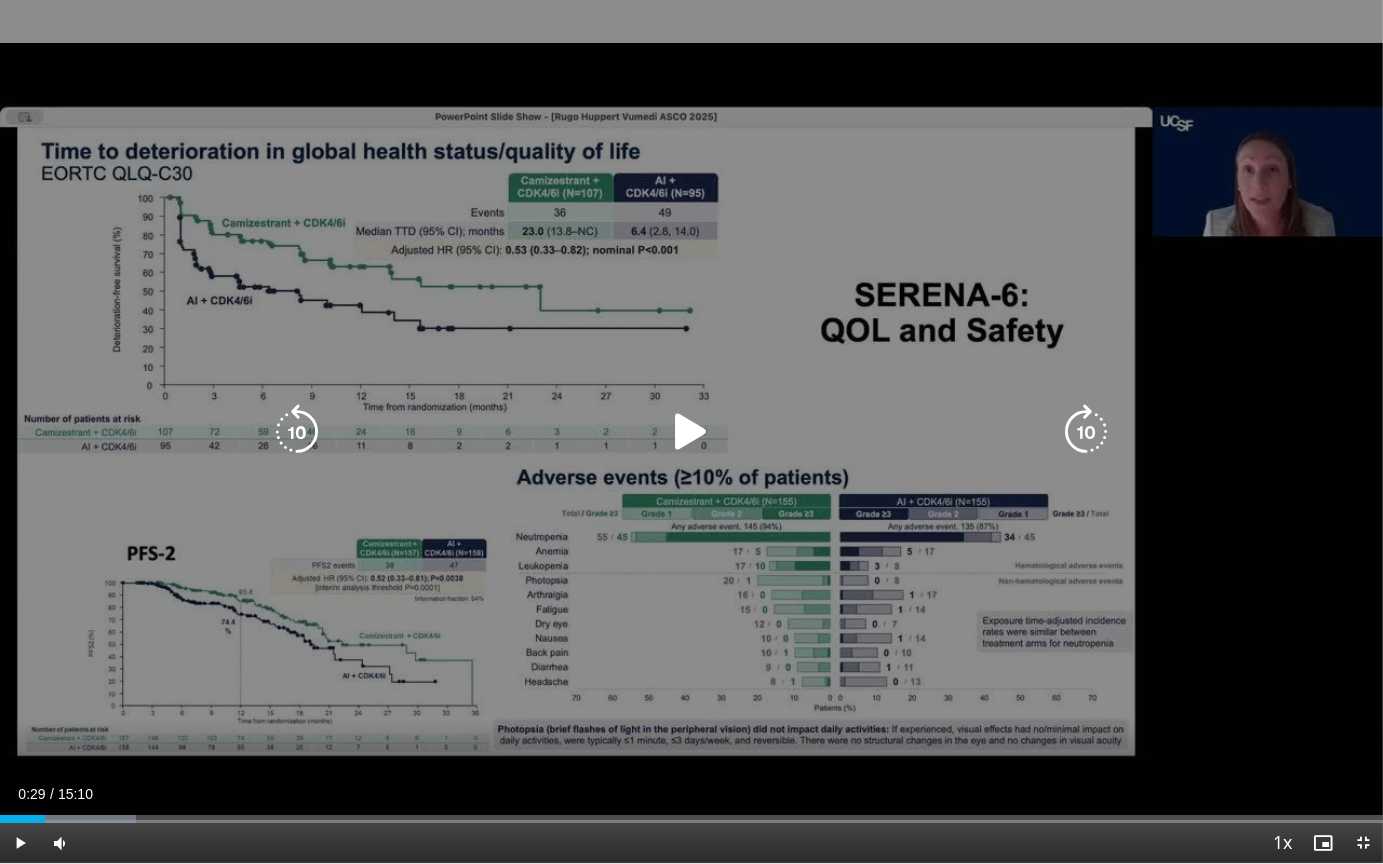 click at bounding box center [691, 432] 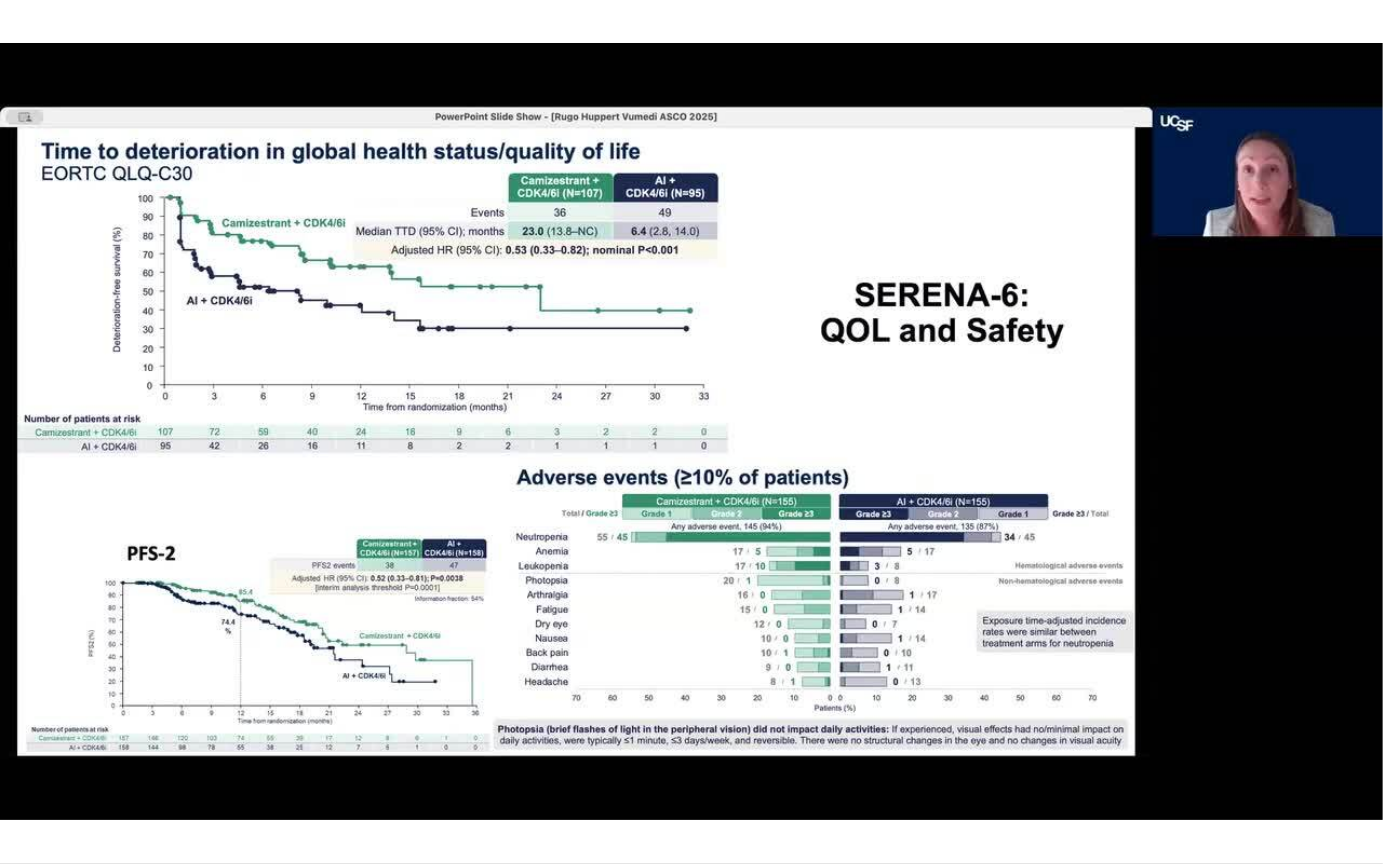 type 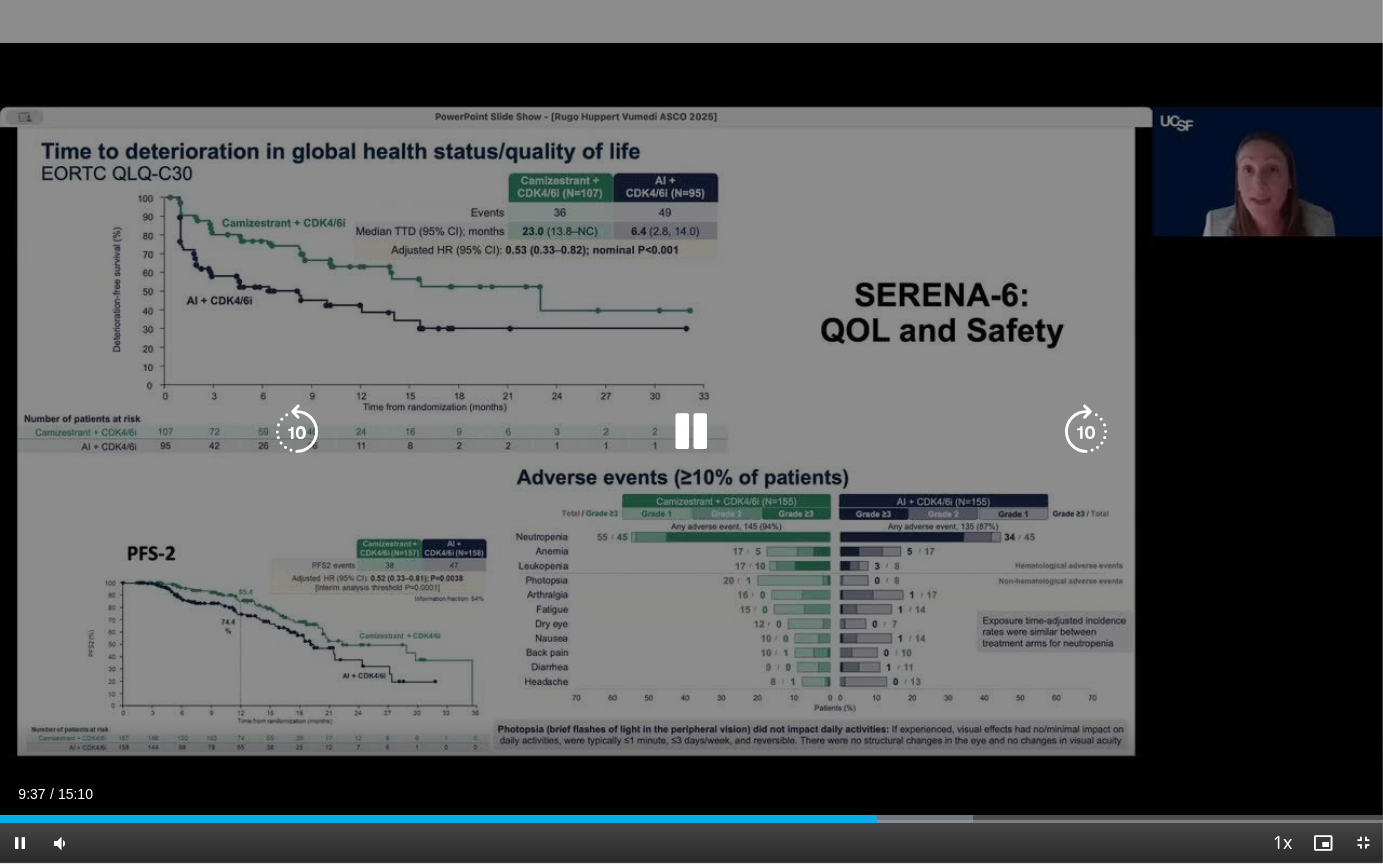 click at bounding box center [691, 432] 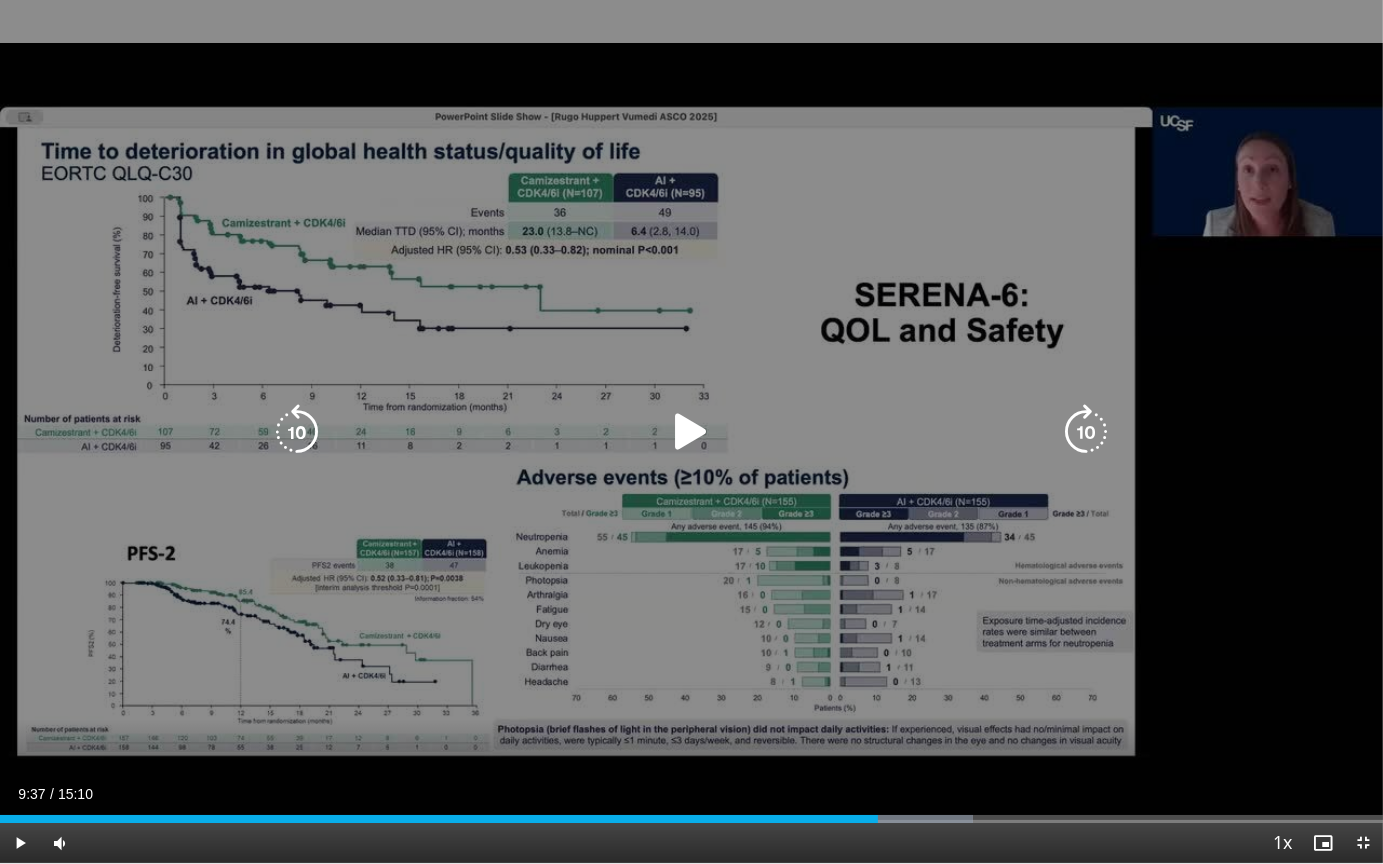 click at bounding box center [691, 432] 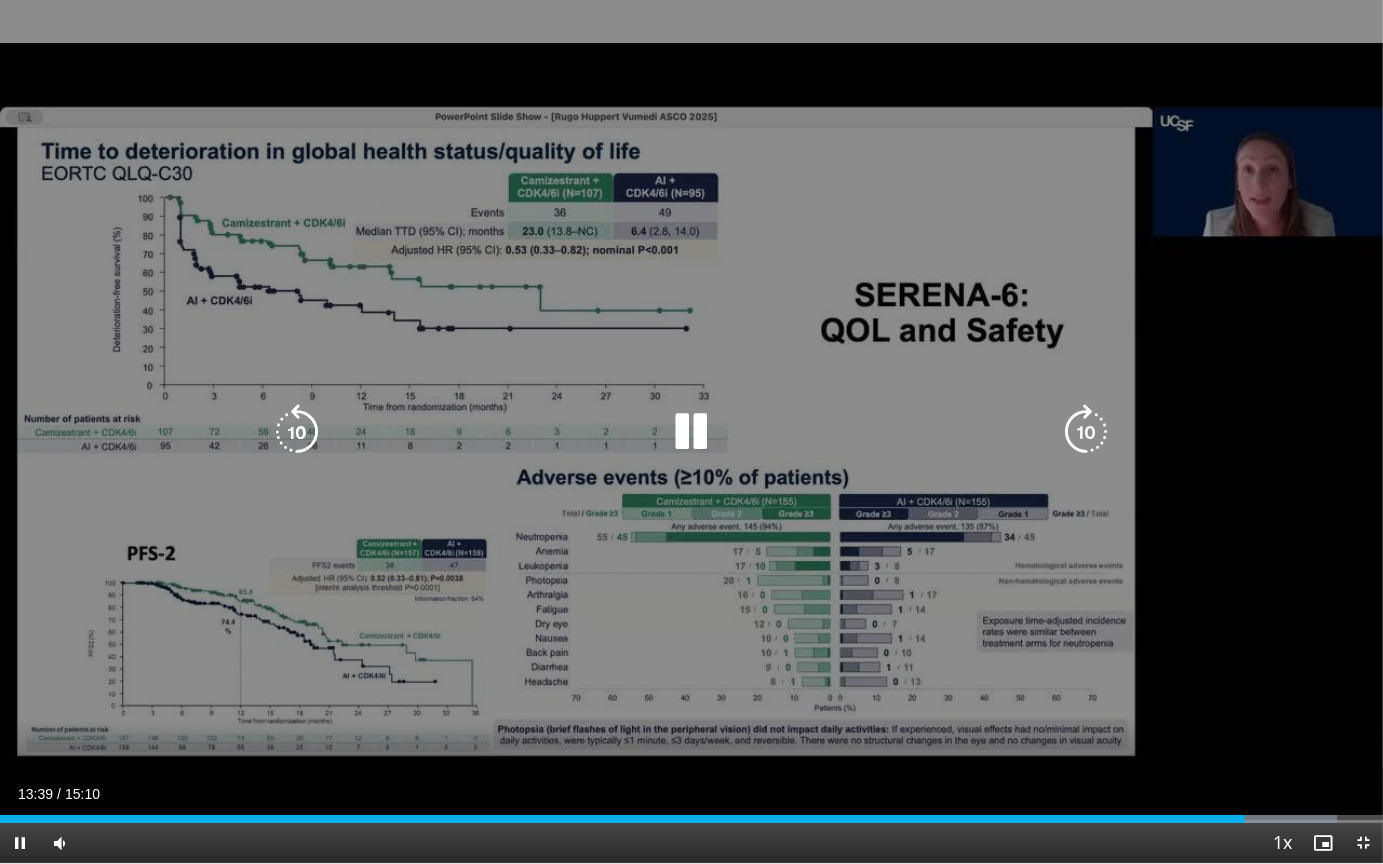 click at bounding box center (297, 432) 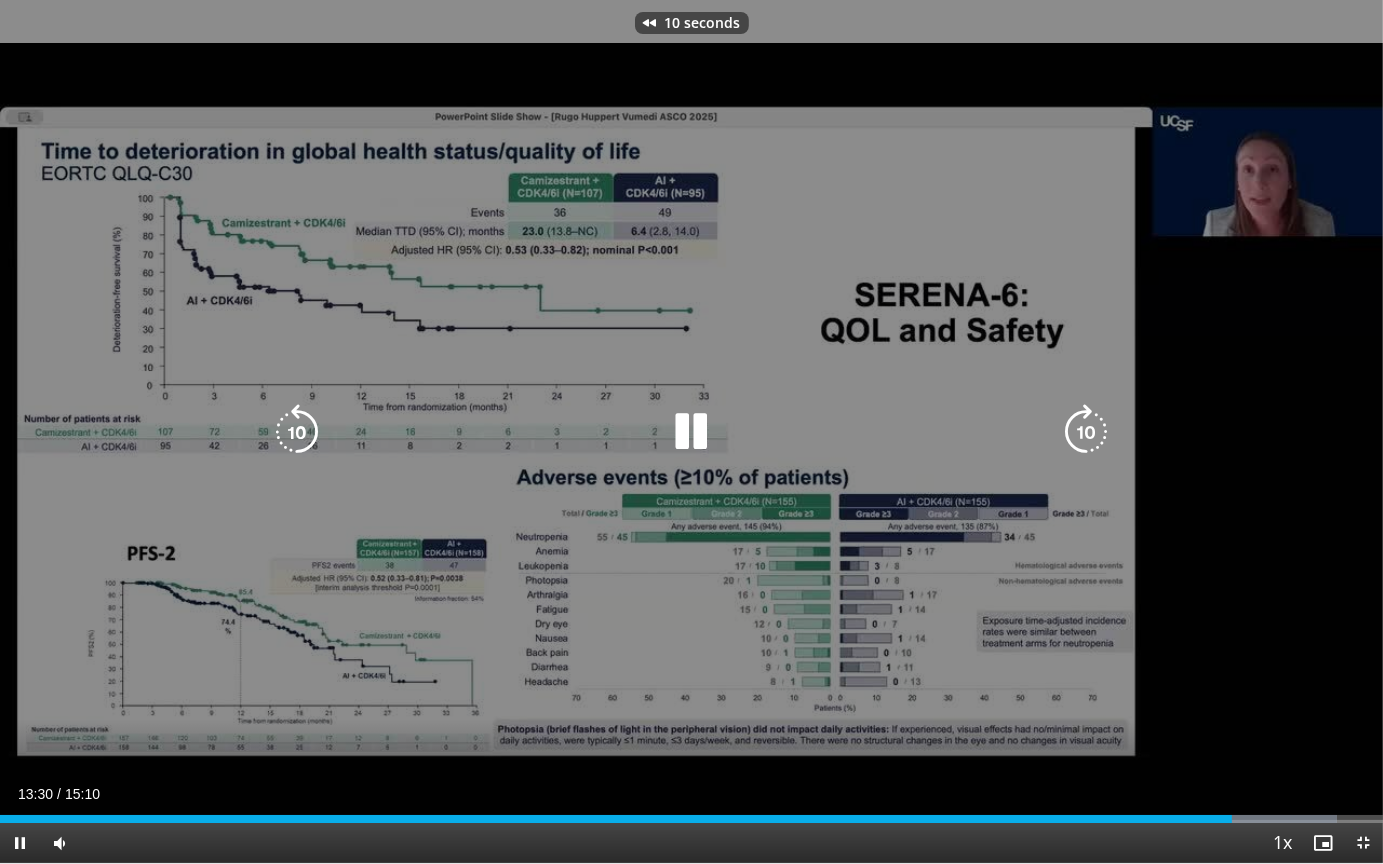 click at bounding box center [297, 432] 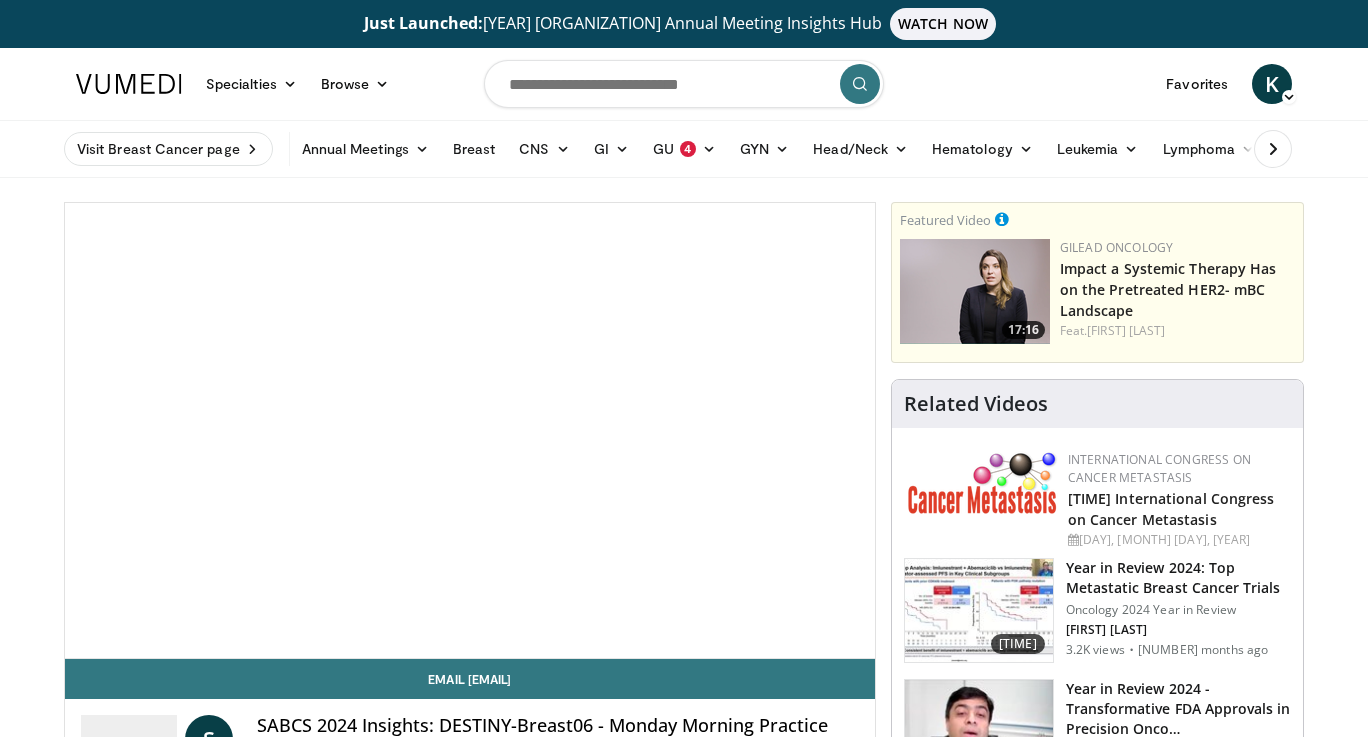 scroll, scrollTop: 0, scrollLeft: 0, axis: both 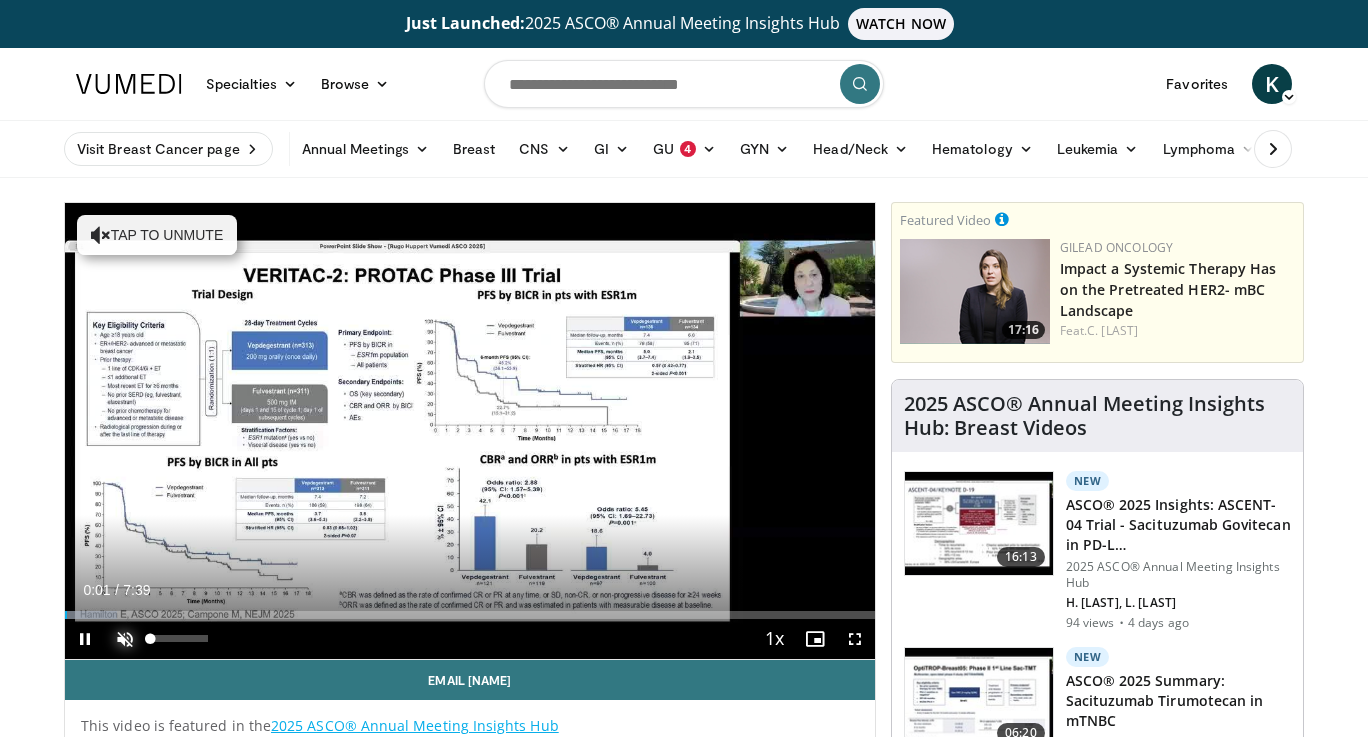 click at bounding box center [125, 639] 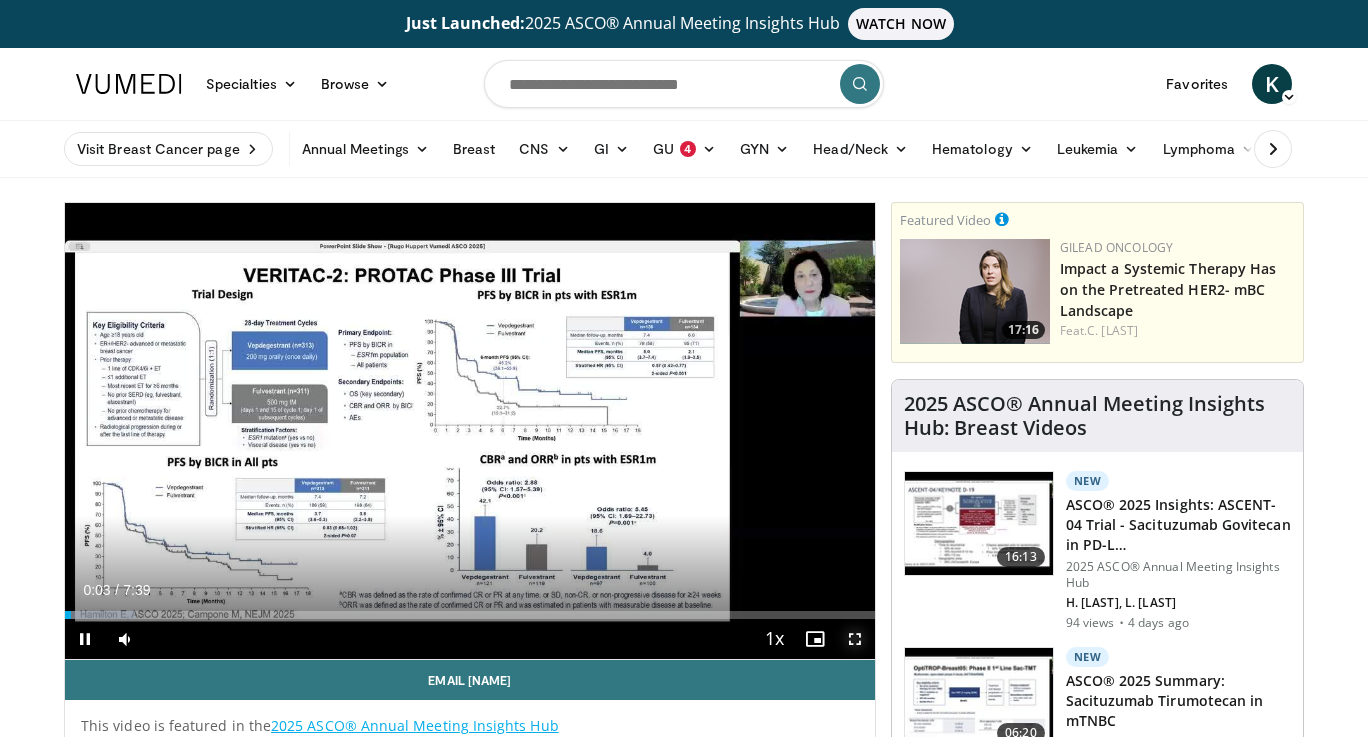 click at bounding box center [855, 639] 